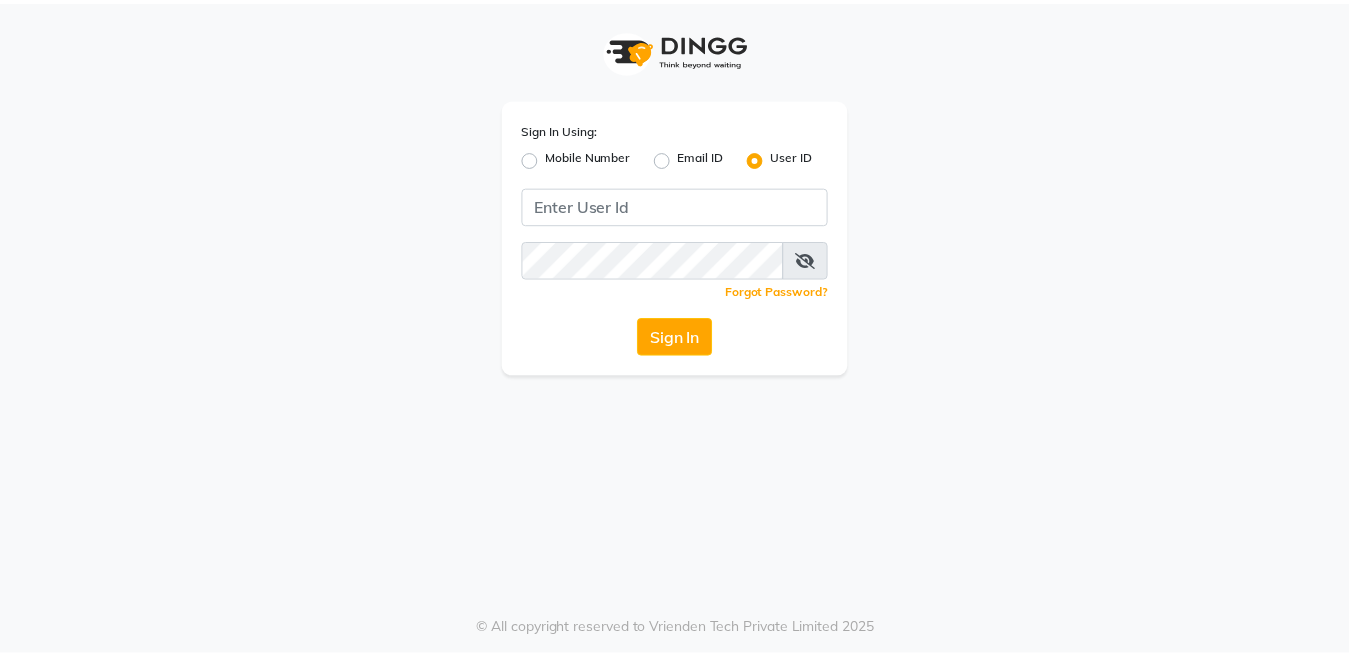 scroll, scrollTop: 0, scrollLeft: 0, axis: both 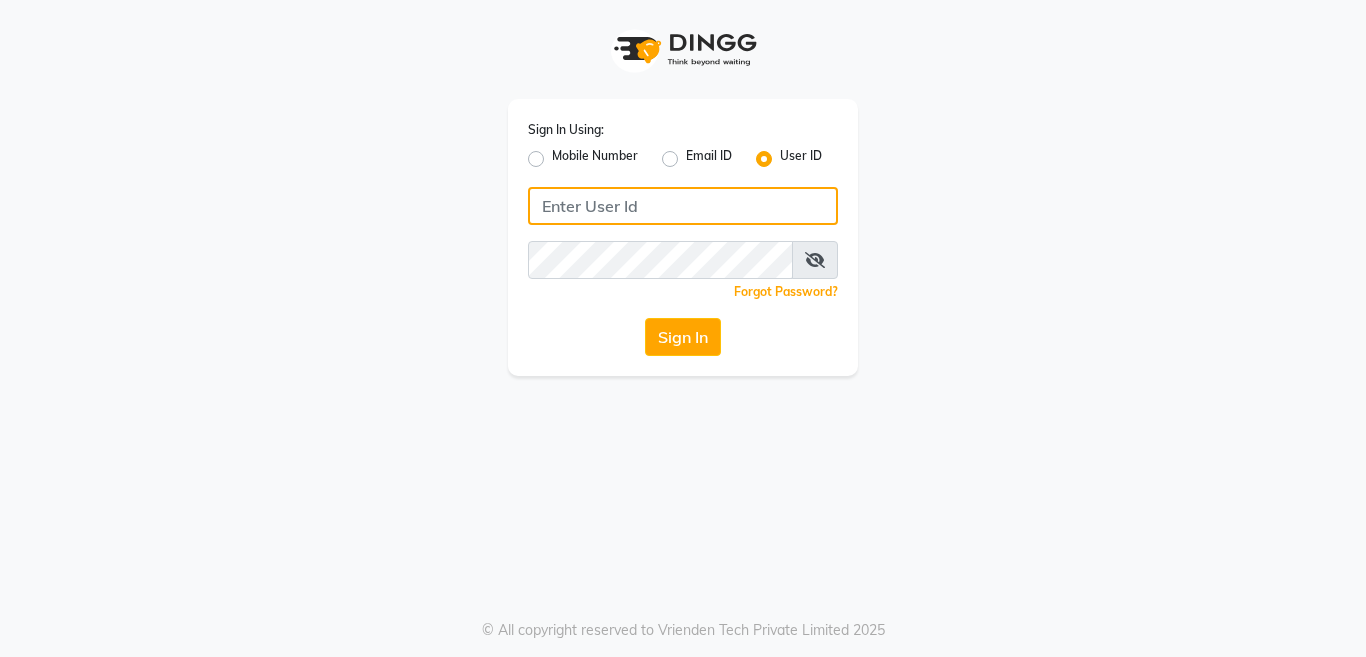 click 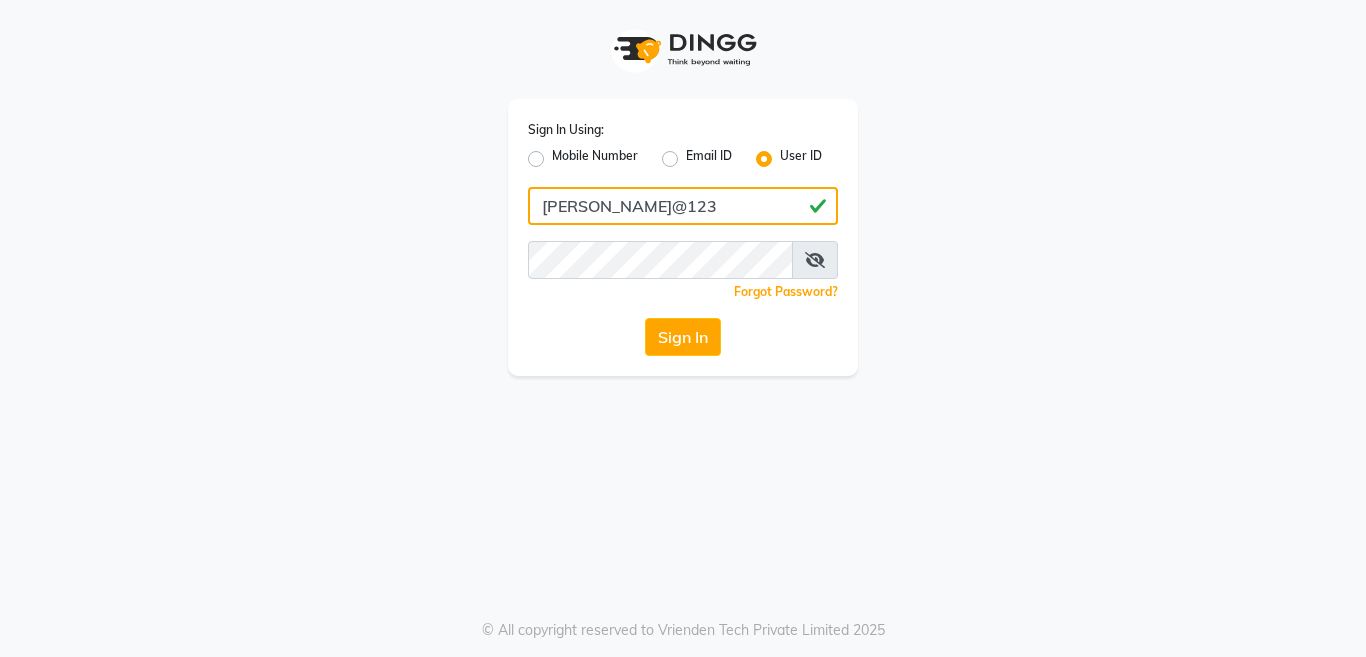 type on "[PERSON_NAME]@123" 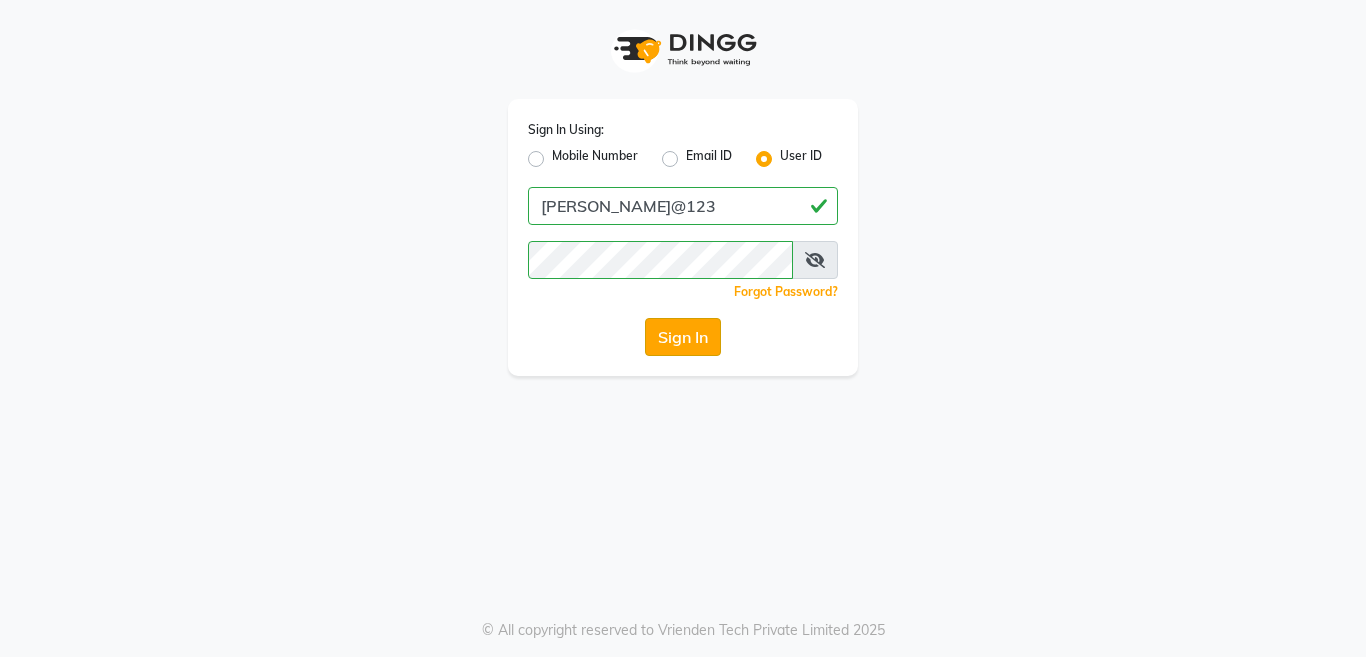 click on "Sign In" 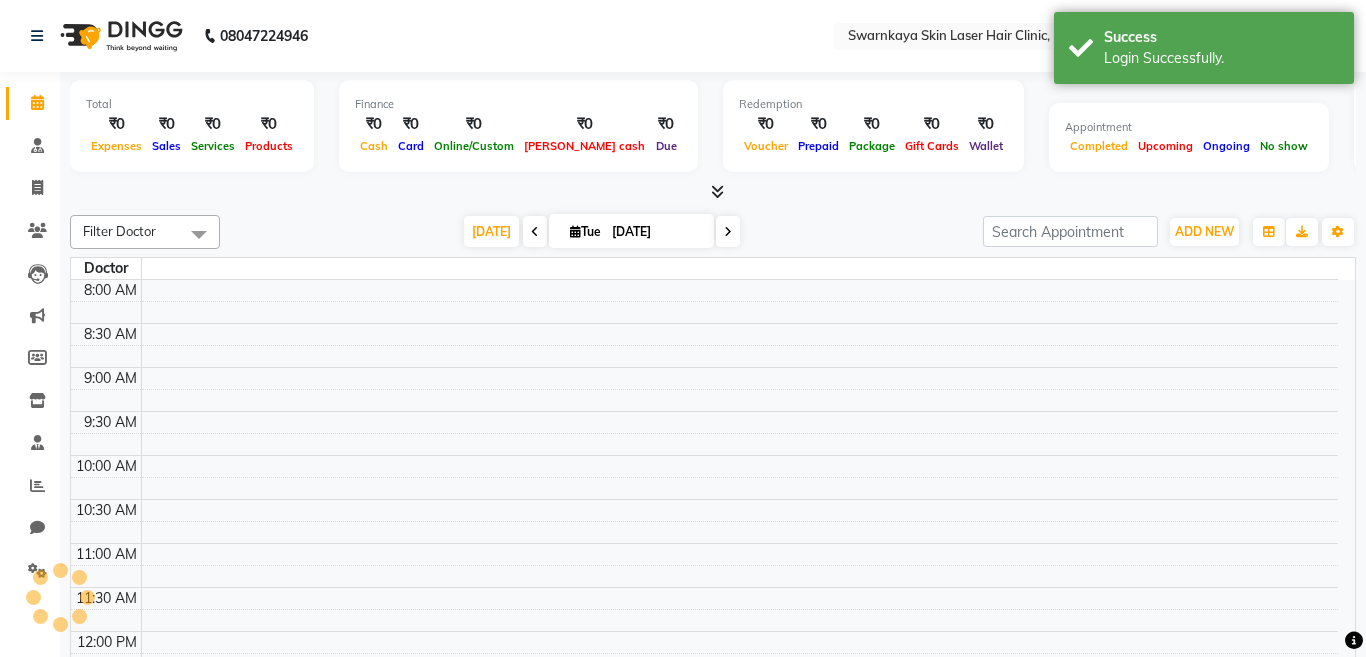 select on "en" 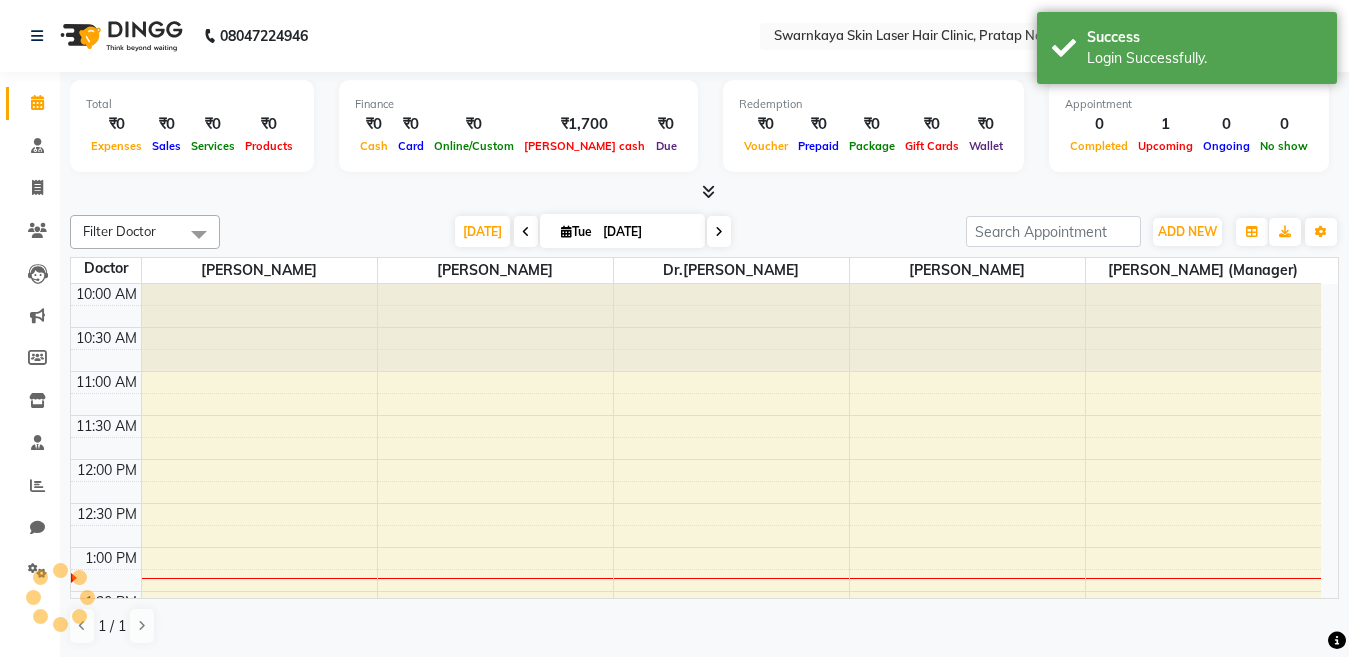 scroll, scrollTop: 0, scrollLeft: 0, axis: both 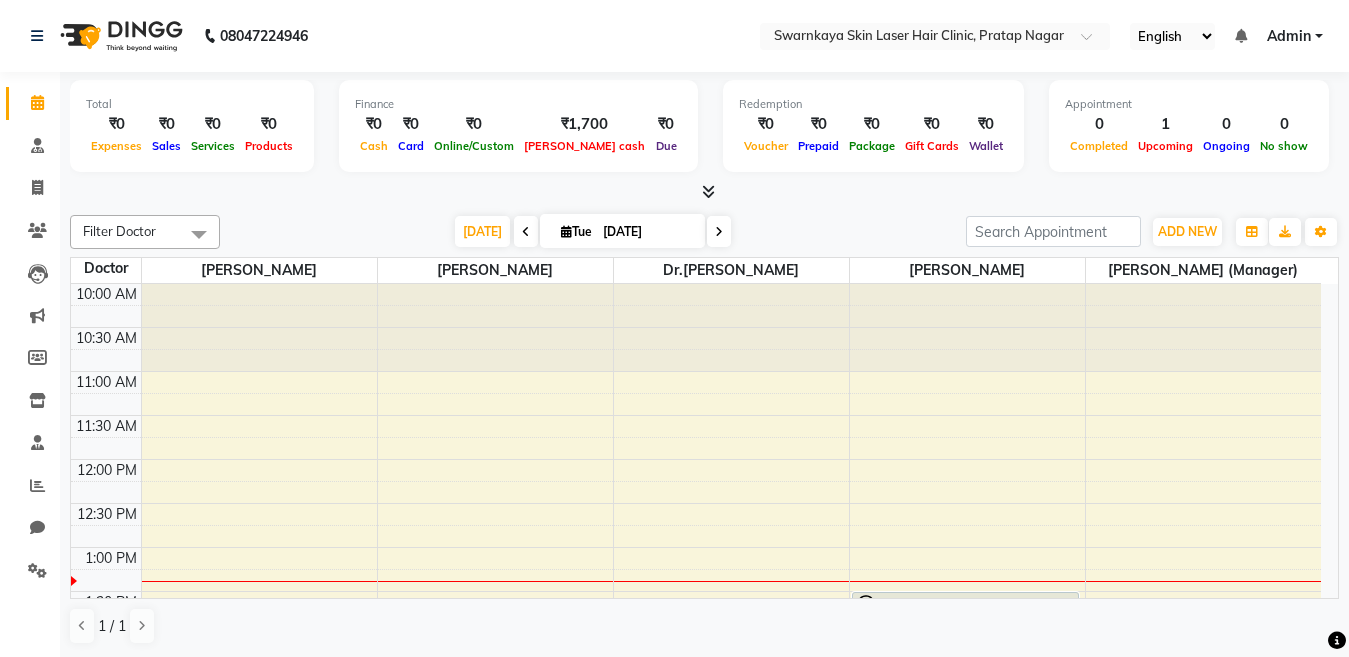 click at bounding box center (526, 232) 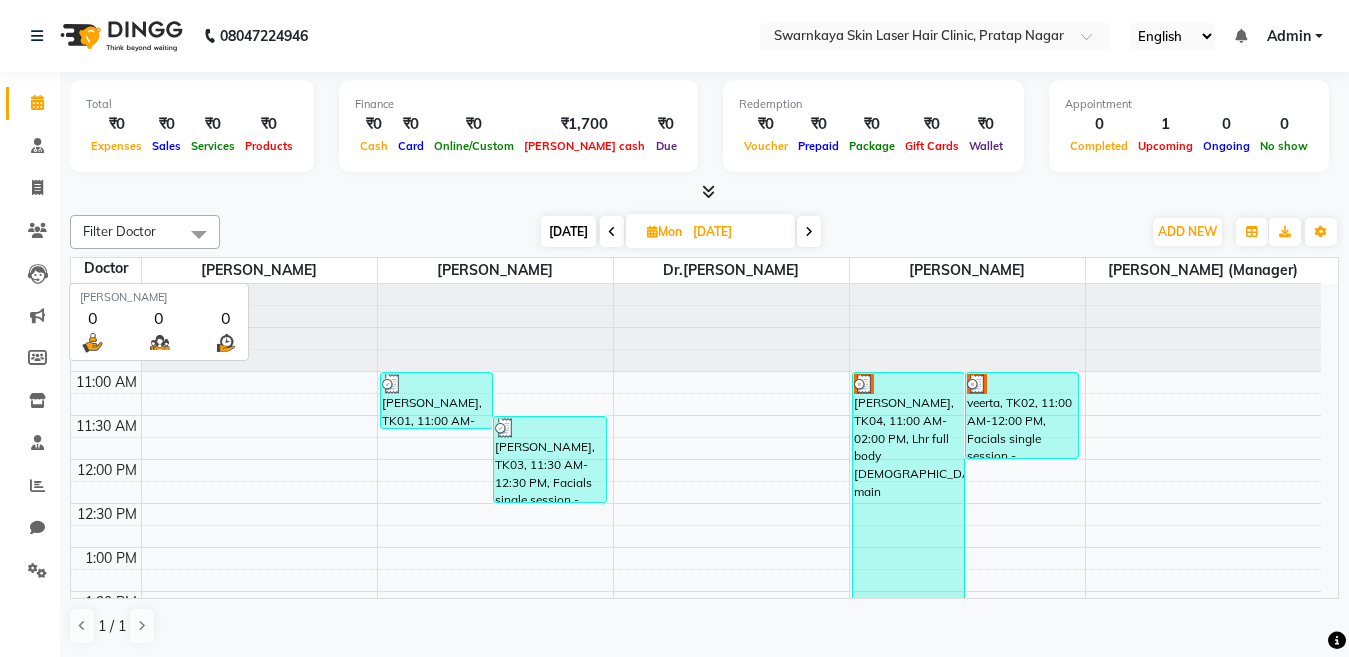 scroll, scrollTop: 265, scrollLeft: 0, axis: vertical 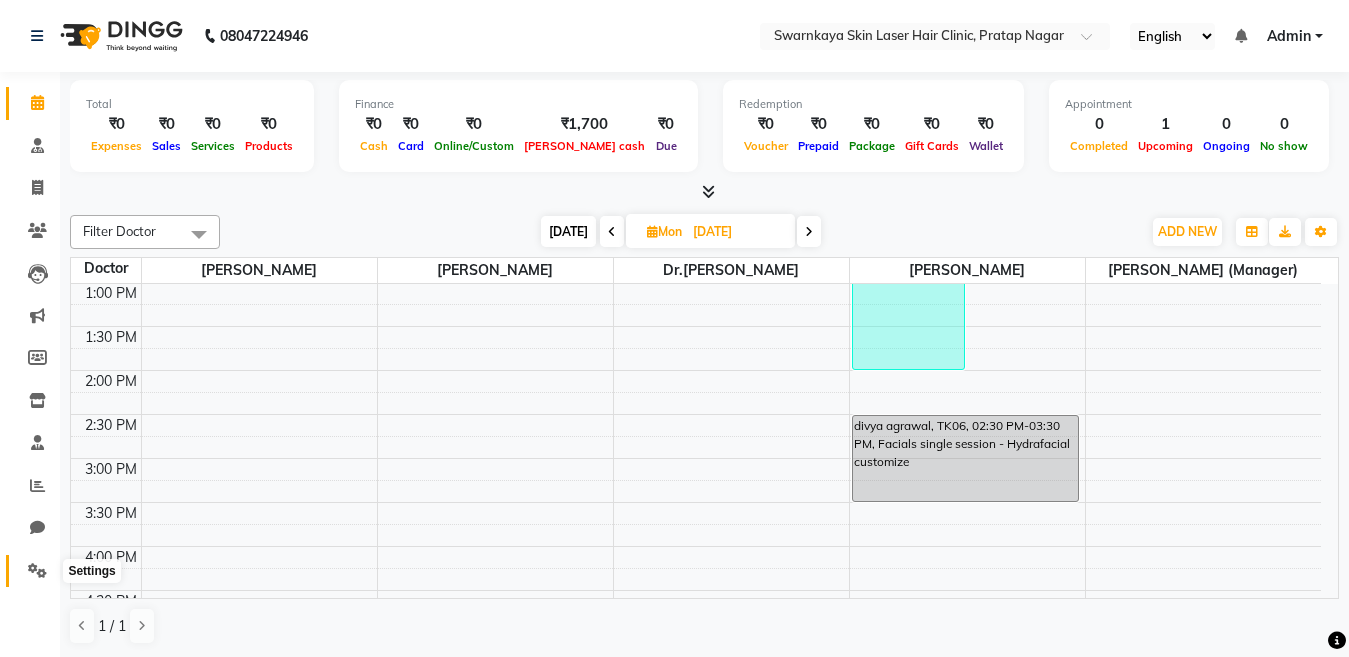 click 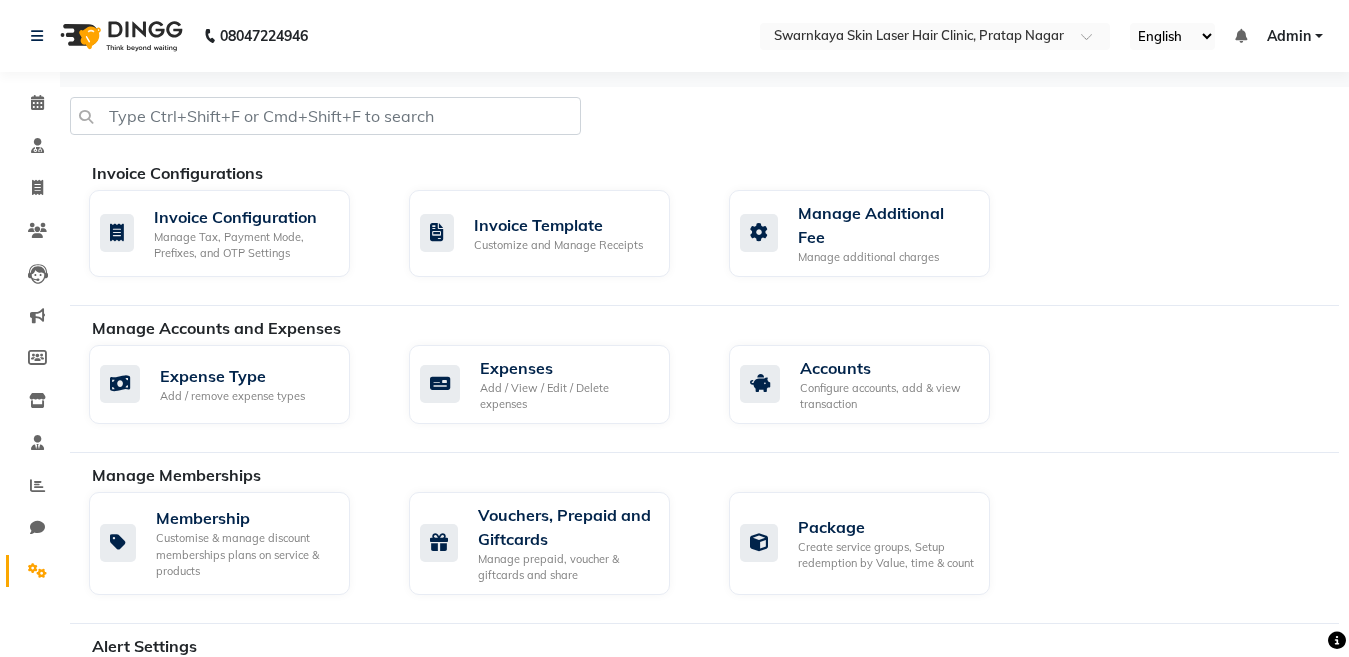 scroll, scrollTop: 1150, scrollLeft: 0, axis: vertical 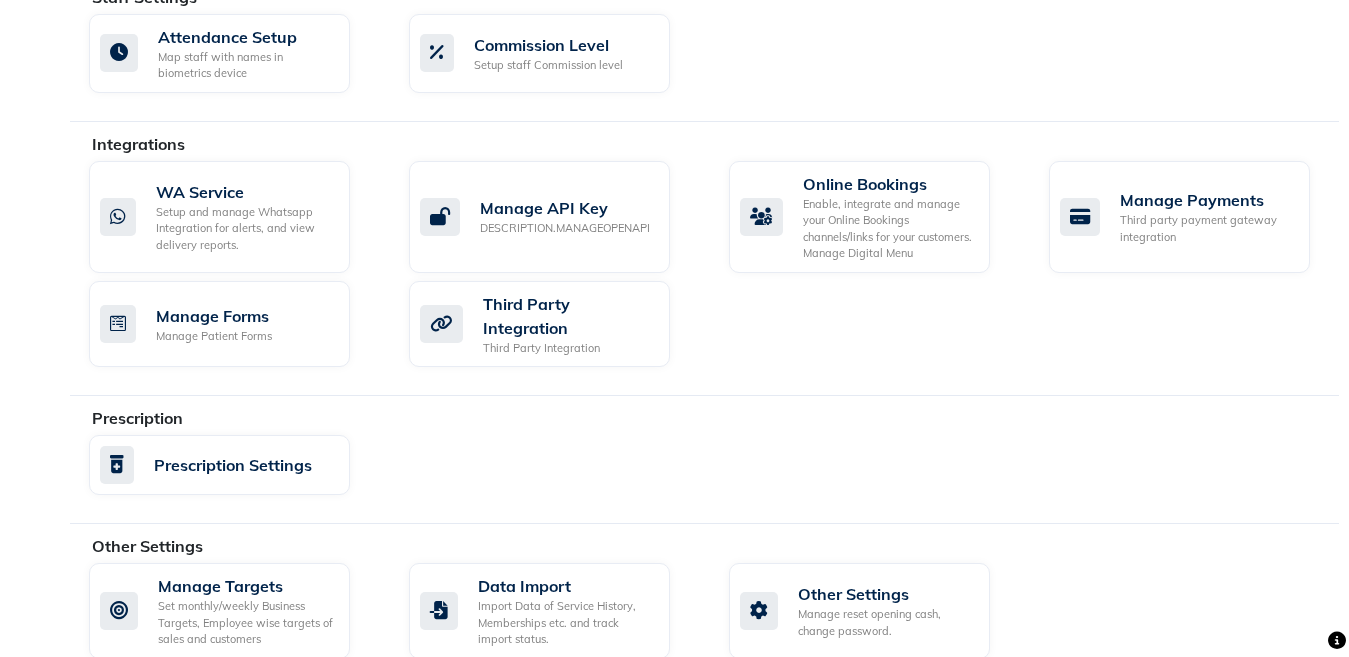 click on "Manage Targets Set monthly/weekly Business Targets, Employee wise targets of sales and customers  Data Import Import Data of Service History, Memberships etc. and track import status.   Other Settings Manage reset opening cash, change password." 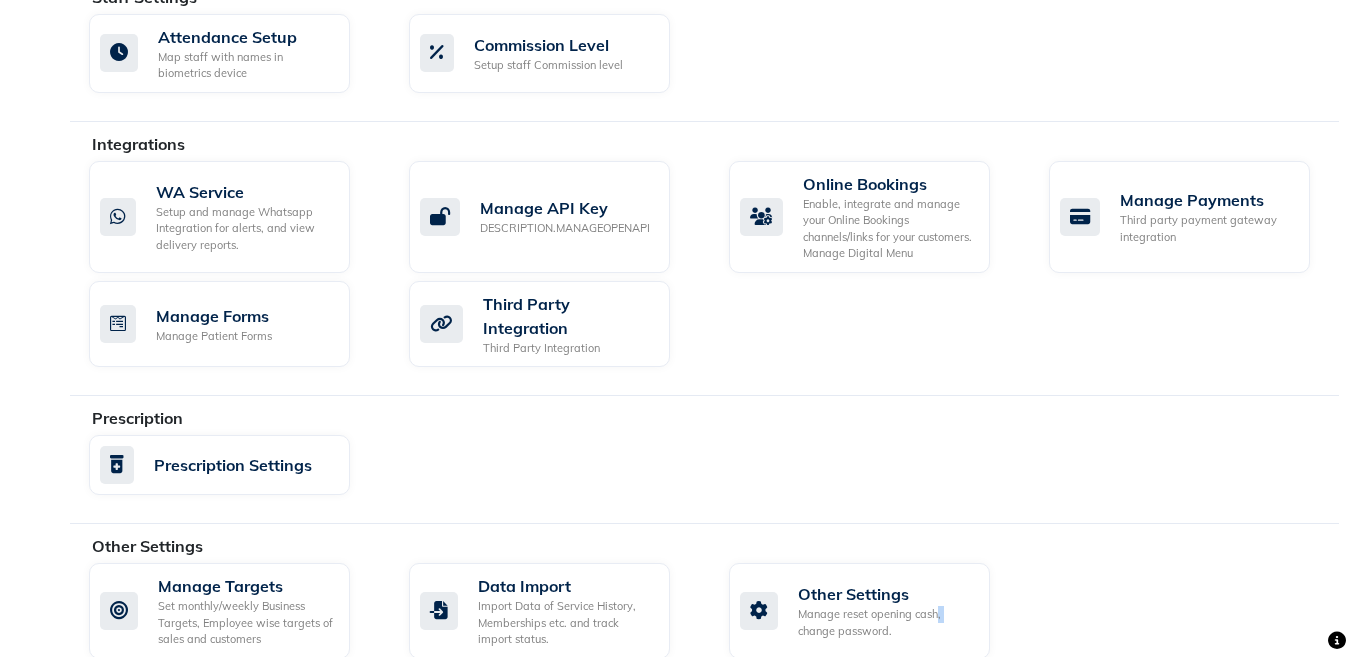 click on "Manage Targets Set monthly/weekly Business Targets, Employee wise targets of sales and customers  Data Import Import Data of Service History, Memberships etc. and track import status.   Other Settings Manage reset opening cash, change password." 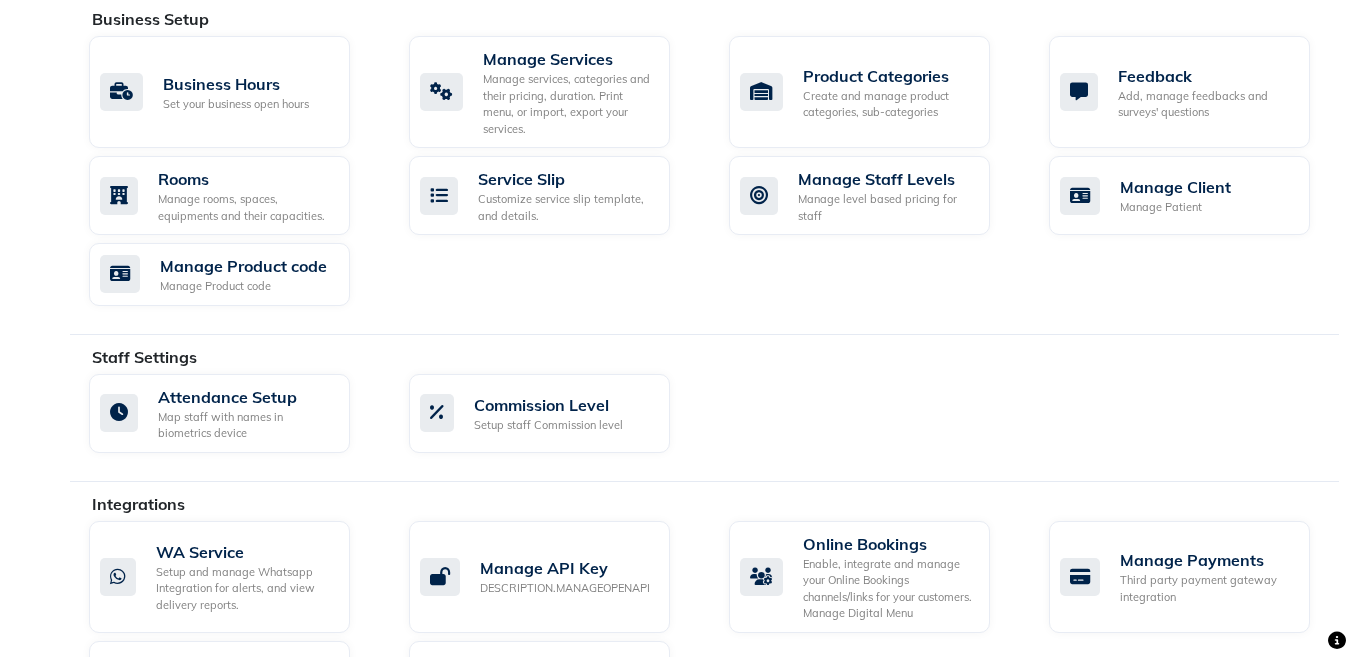 scroll, scrollTop: 750, scrollLeft: 0, axis: vertical 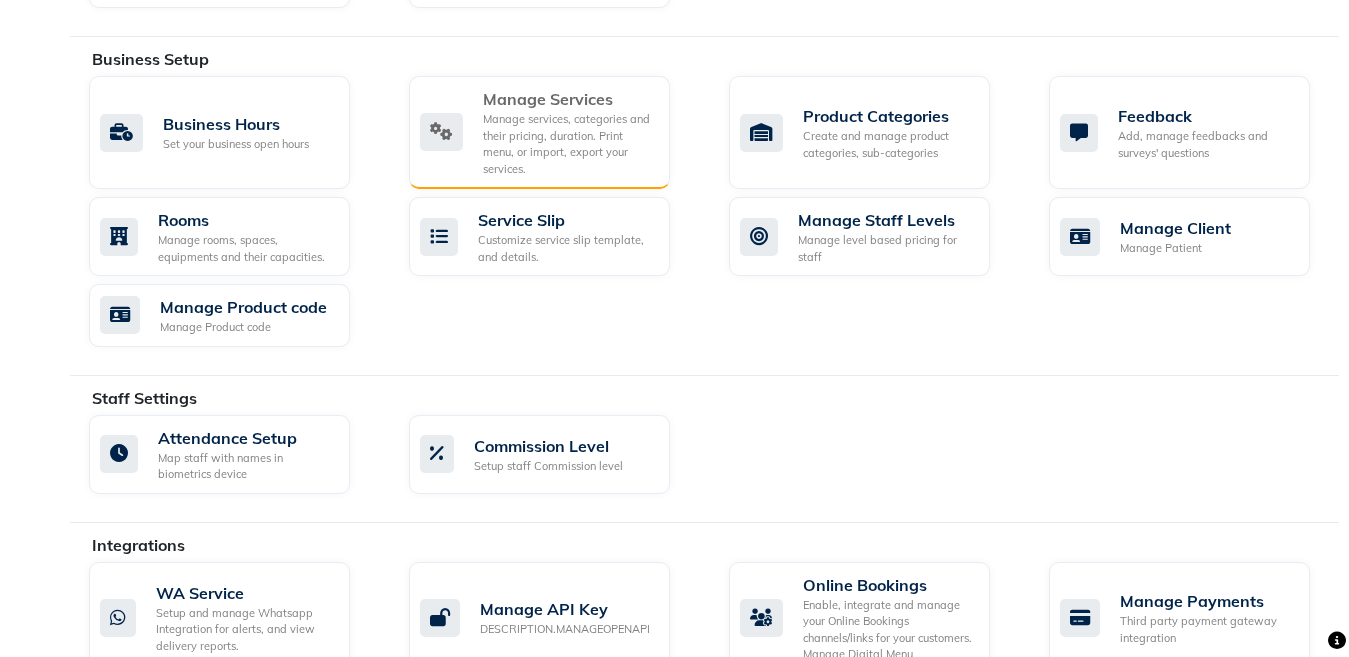 click on "Manage services, categories and their pricing, duration. Print menu, or import, export your services." 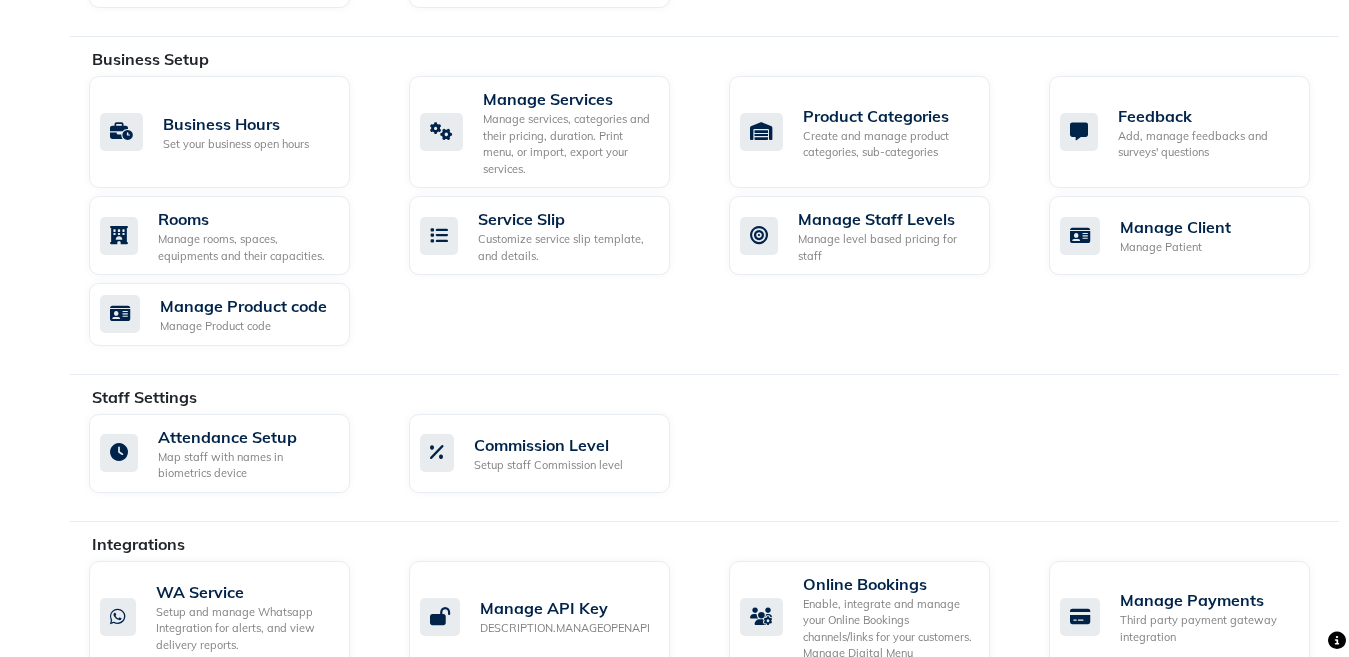 click on "08047224946 Select Location × Swarnkaya Skin Laser Hair Clinic, Pratap Nagar English ENGLISH Español العربية मराठी हिंदी ગુજરાતી தமிழ் 中文 Notifications nothing to show Admin Manage Profile Change Password Sign out  Version:3.14.0  ☀ Swarnkaya skin laser hair clinic, pratap nagar  Calendar  Consultation  Invoice  Patients  Leads   Marketing  Members  Inventory  Staff  Reports  Chat  Settings Completed InProgress Upcoming Dropped Tentative Check-In Confirm Bookings Generate Report Segments Page Builder  Invoice Configurations   Invoice Configuration Manage Tax, Payment Mode, Prefixes, and OTP Settings  Invoice Template Customize and Manage Receipts  Manage Additional Fee Manage additional charges  Manage Accounts and Expenses   Expense Type Add / remove expense types  Expenses Add / View / Edit / Delete expenses  Accounts Configure accounts, add & view transaction Manage Memberships   Membership  Vouchers, Prepaid and Giftcards  Package  Feedback" at bounding box center (674, 168) 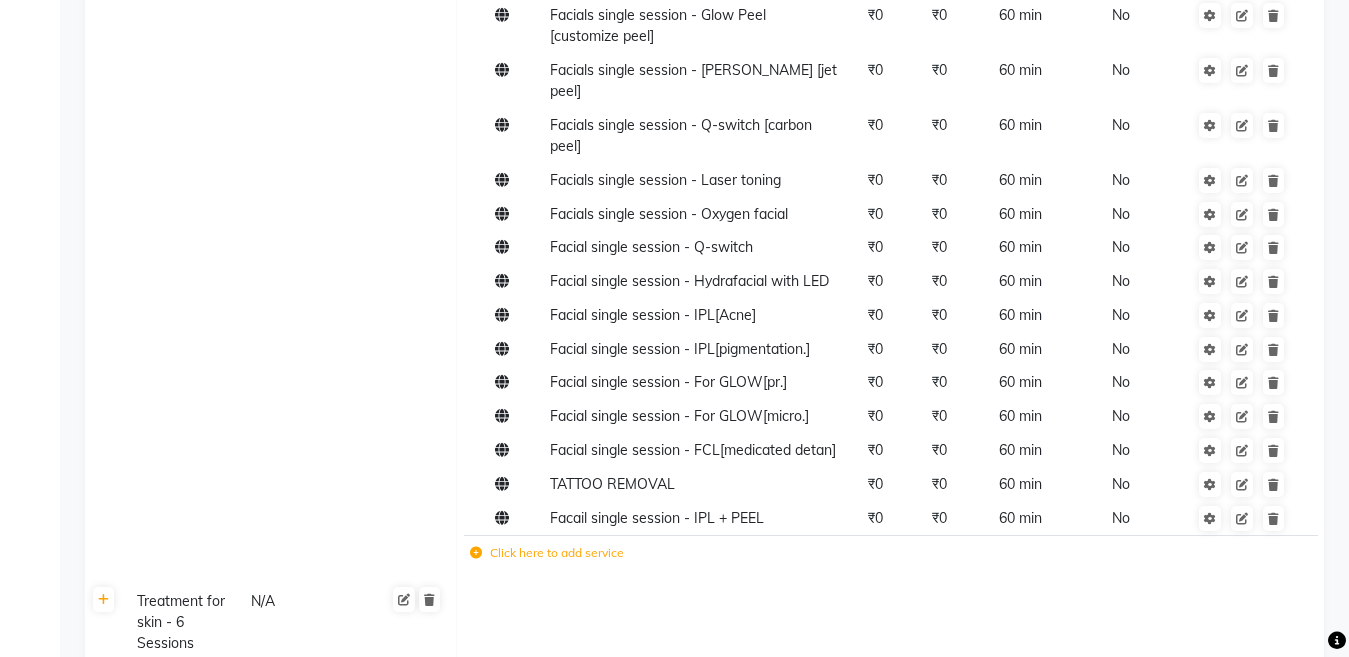scroll, scrollTop: 0, scrollLeft: 0, axis: both 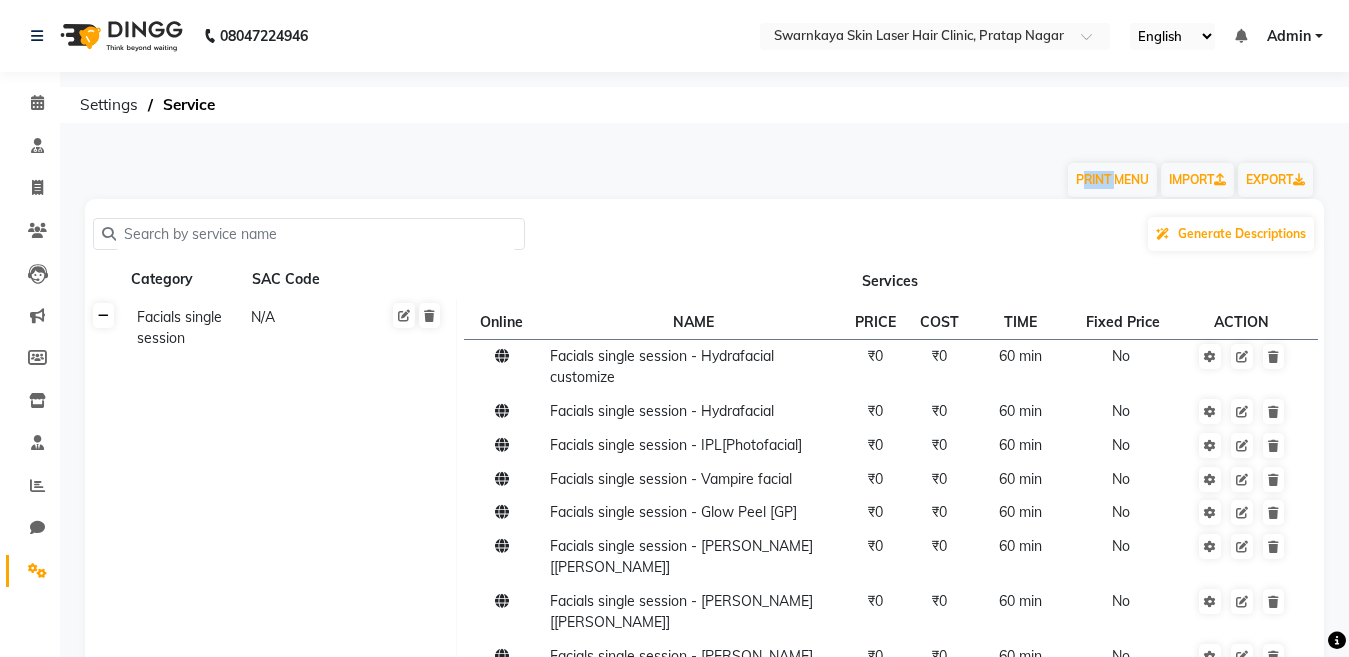 click 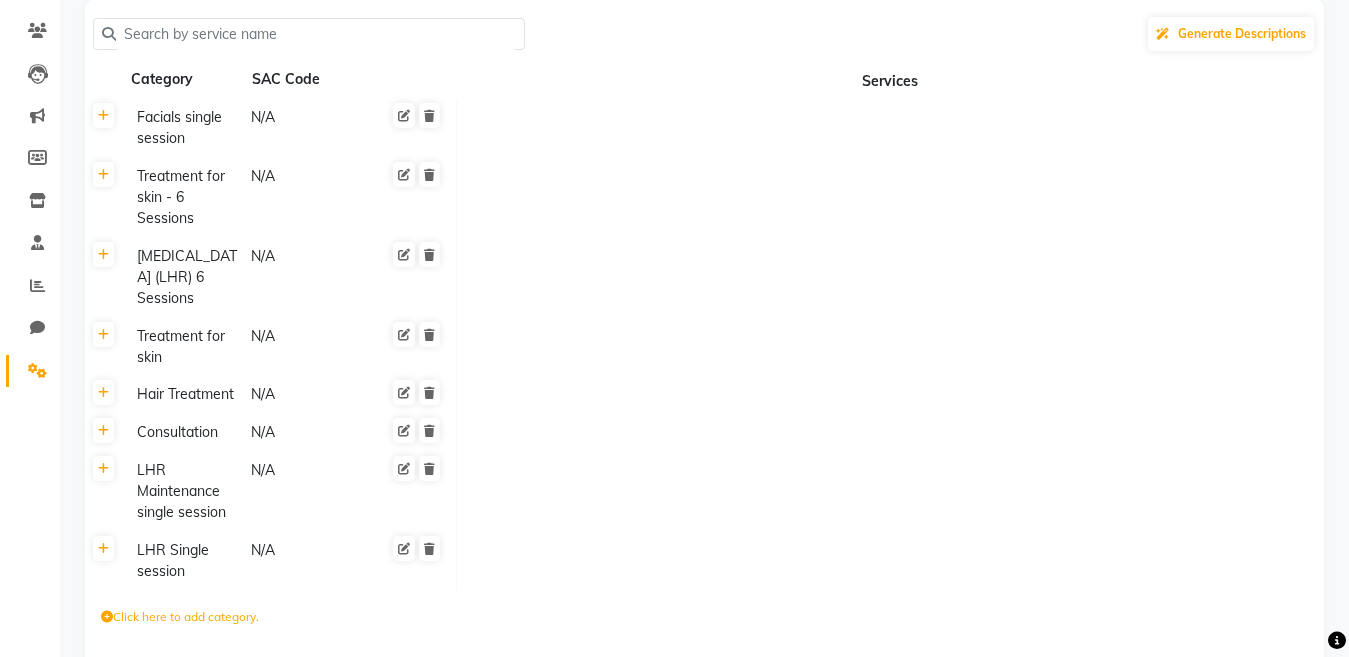 scroll, scrollTop: 280, scrollLeft: 0, axis: vertical 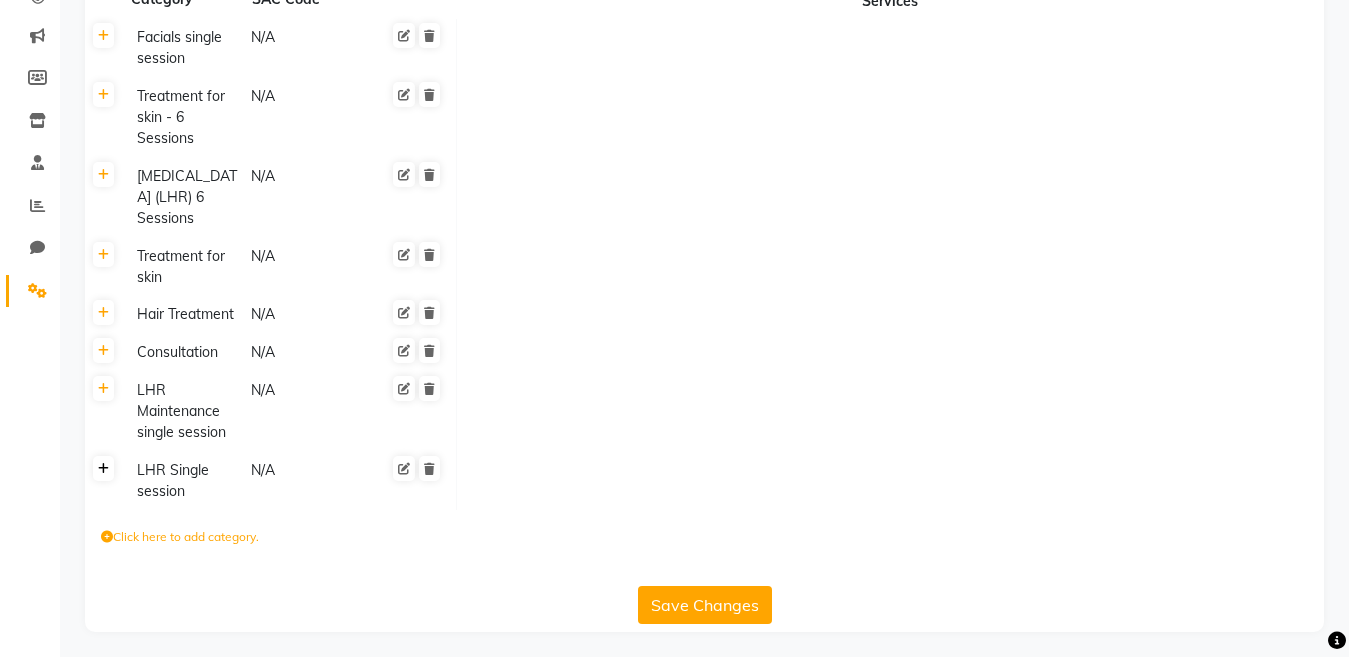 click 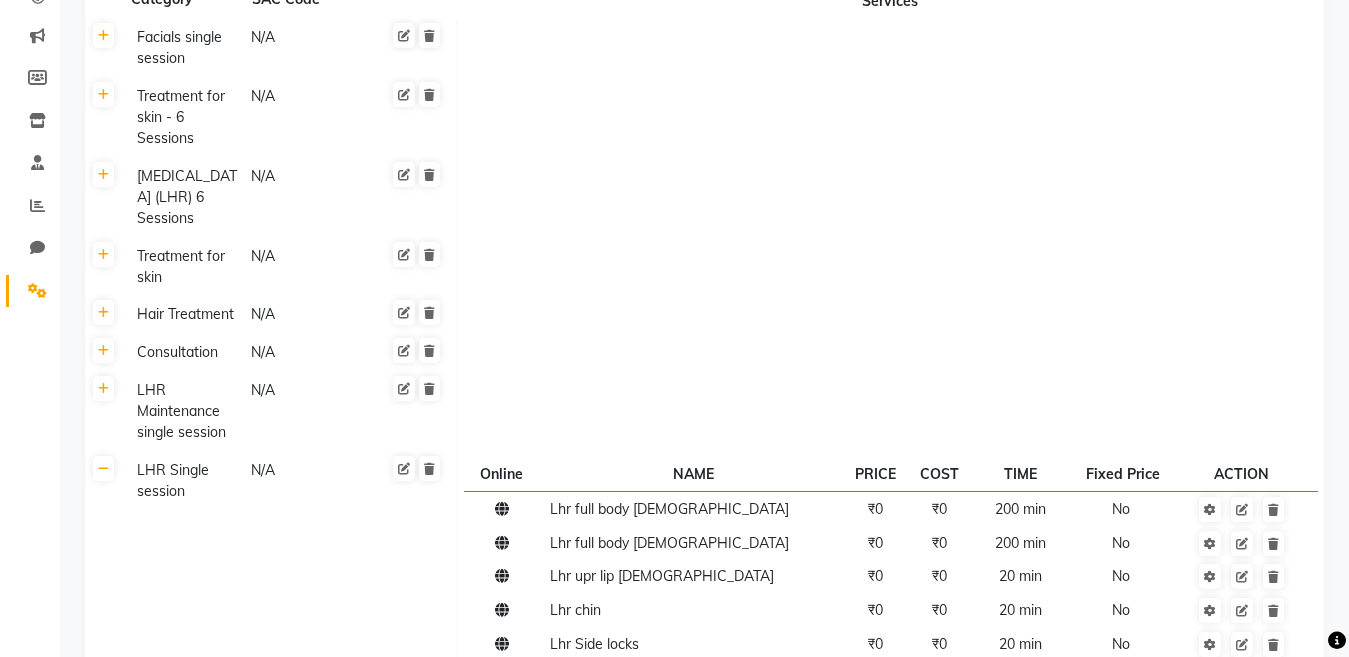 scroll, scrollTop: 855, scrollLeft: 0, axis: vertical 